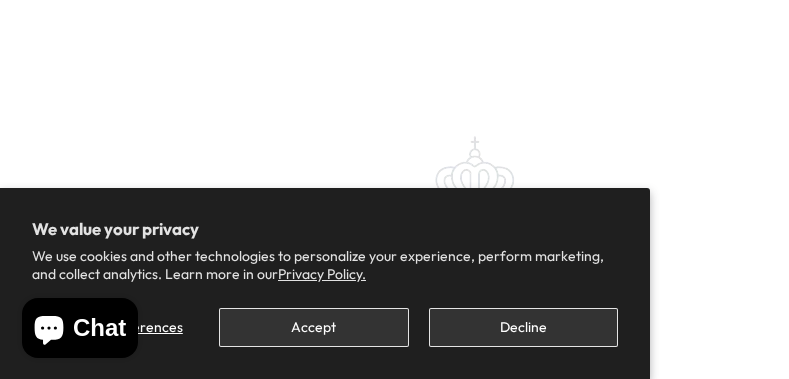 scroll, scrollTop: 0, scrollLeft: 0, axis: both 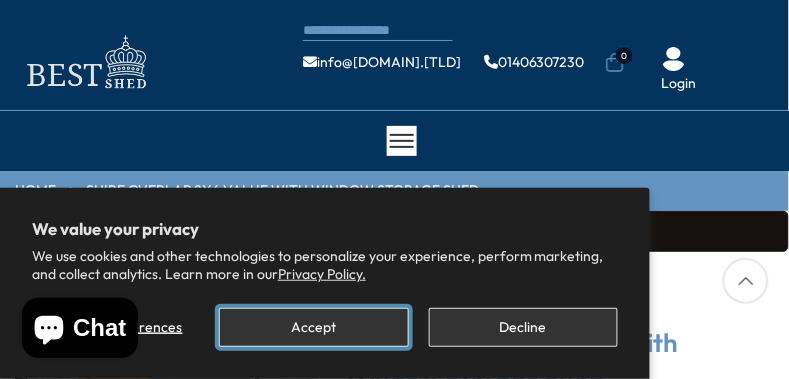 click on "Accept" at bounding box center (313, 327) 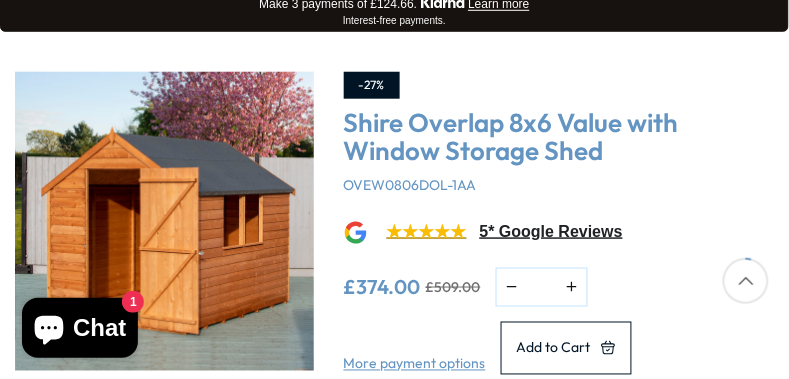 scroll, scrollTop: 224, scrollLeft: 0, axis: vertical 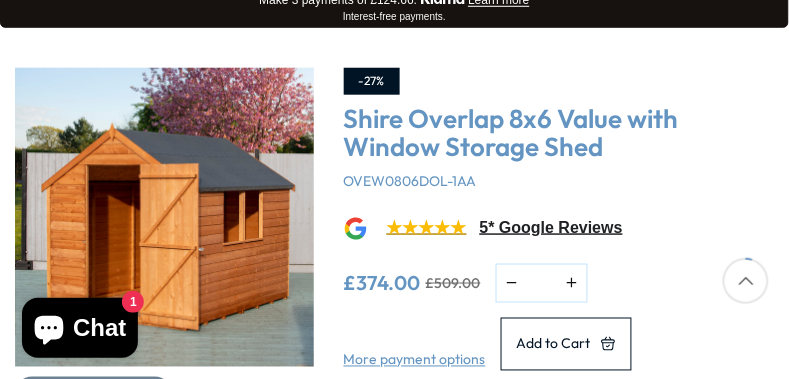 click at bounding box center (164, 217) 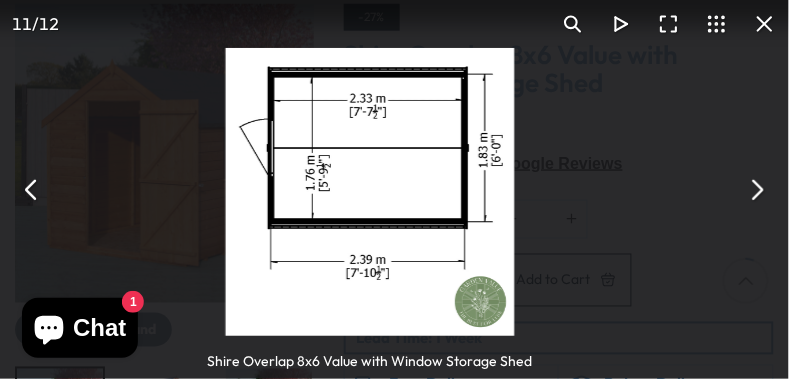 scroll, scrollTop: 320, scrollLeft: 0, axis: vertical 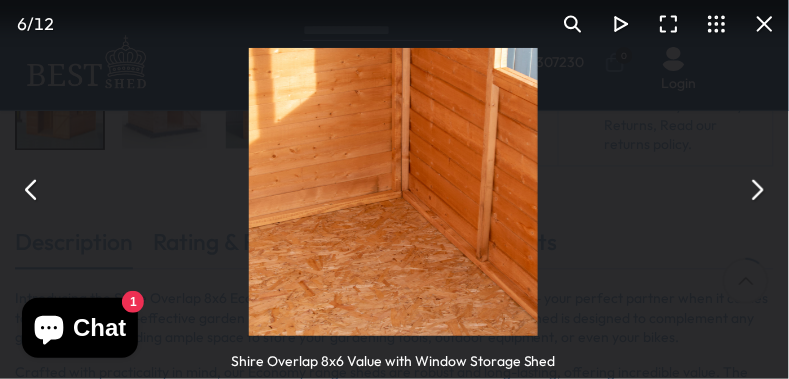 drag, startPoint x: 66, startPoint y: 4, endPoint x: 82, endPoint y: 8, distance: 16.492422 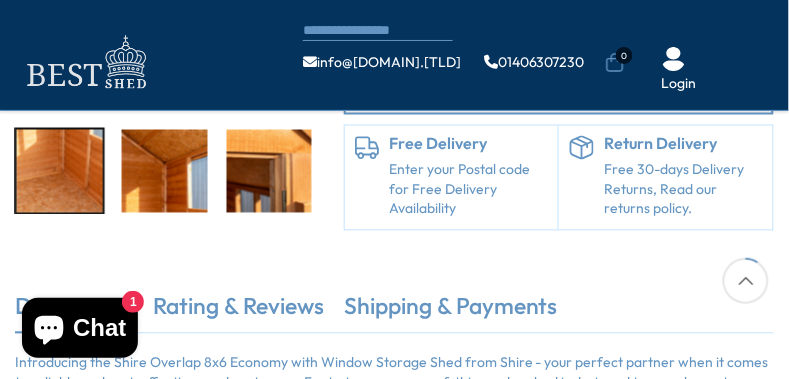 scroll, scrollTop: 384, scrollLeft: 0, axis: vertical 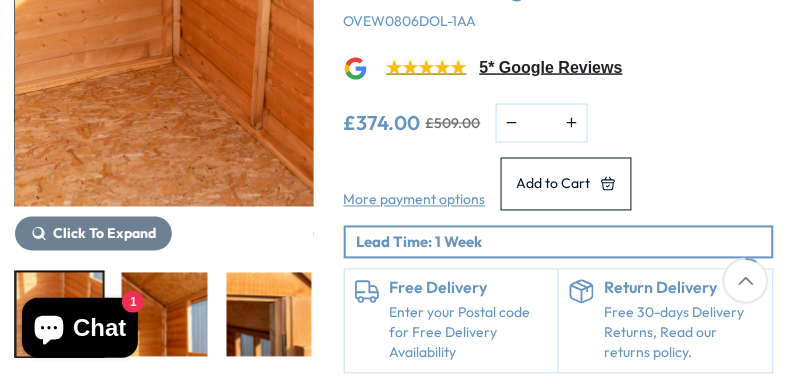 click at bounding box center (164, 57) 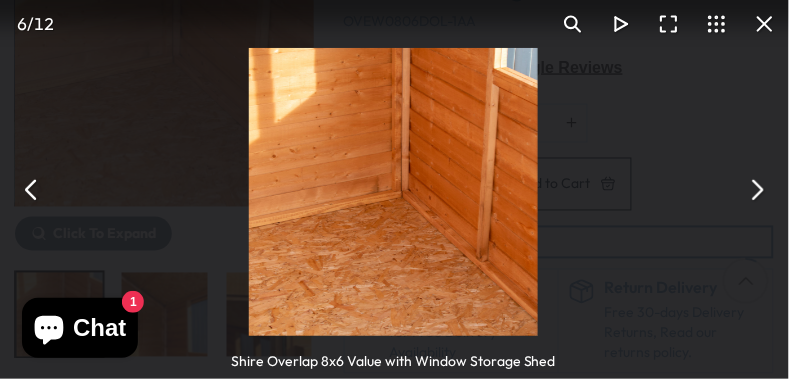 click on "Shire Overlap 8x6 Value with Window Storage Shed" at bounding box center (393, 189) 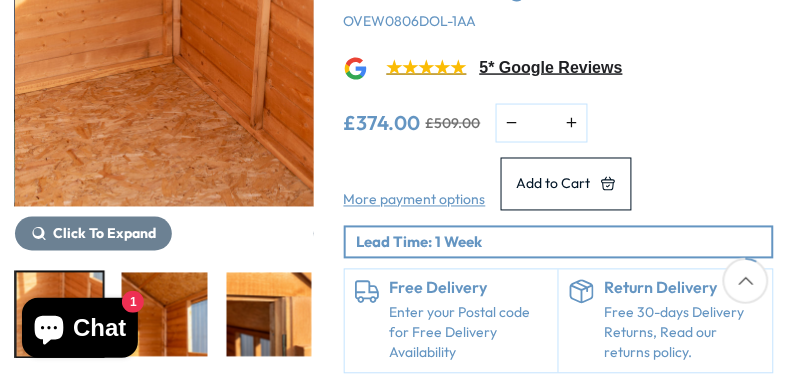 click at bounding box center [164, 57] 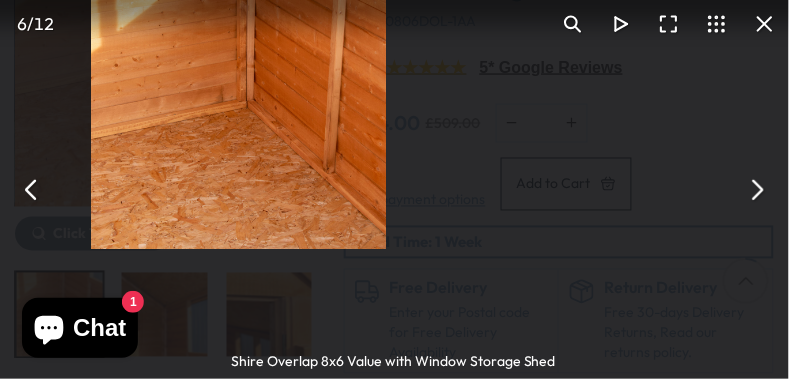 click at bounding box center [238, 101] 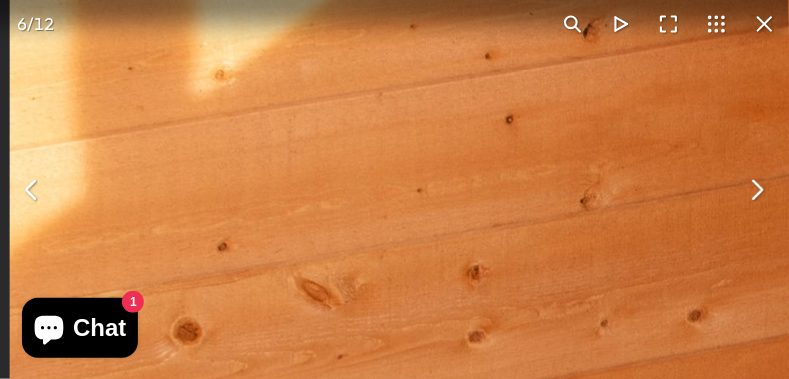 click at bounding box center (757, 190) 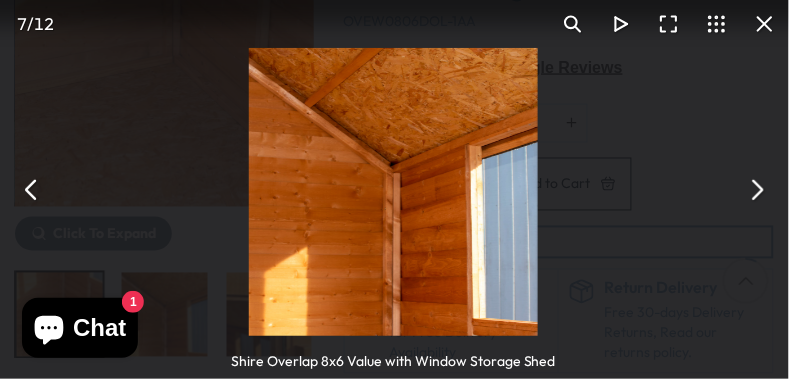 click at bounding box center [757, 190] 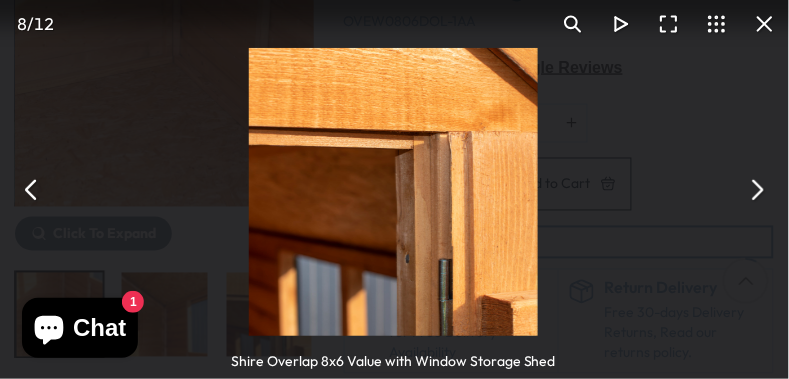 click at bounding box center [757, 190] 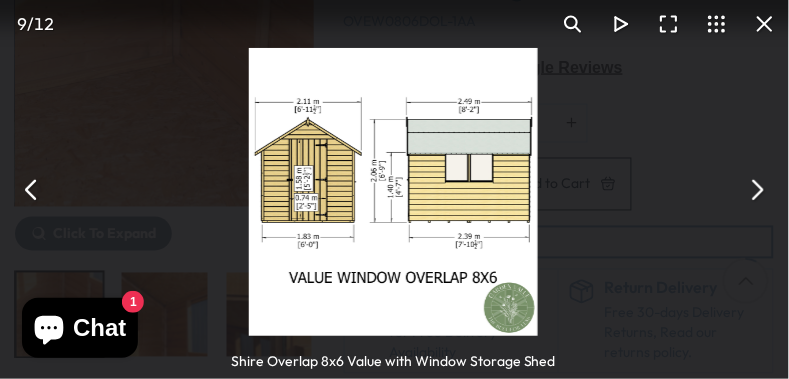 click at bounding box center (757, 190) 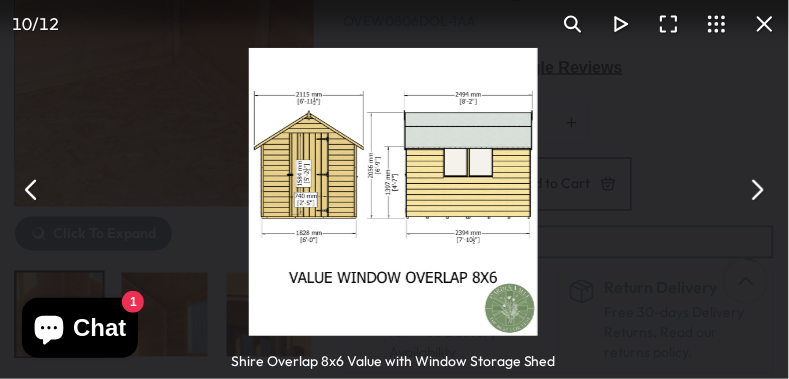 click at bounding box center (757, 190) 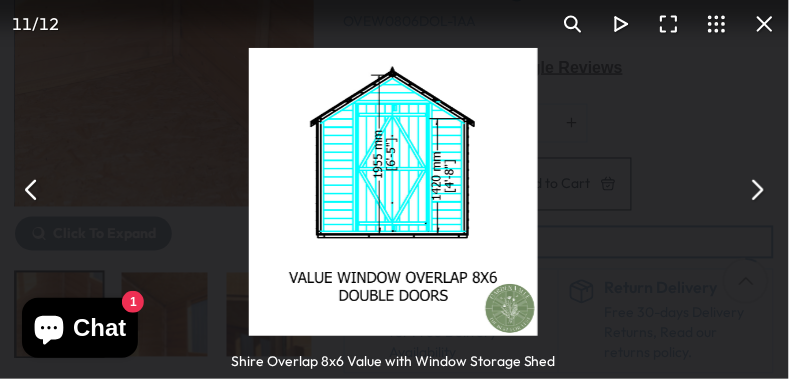 click at bounding box center [757, 190] 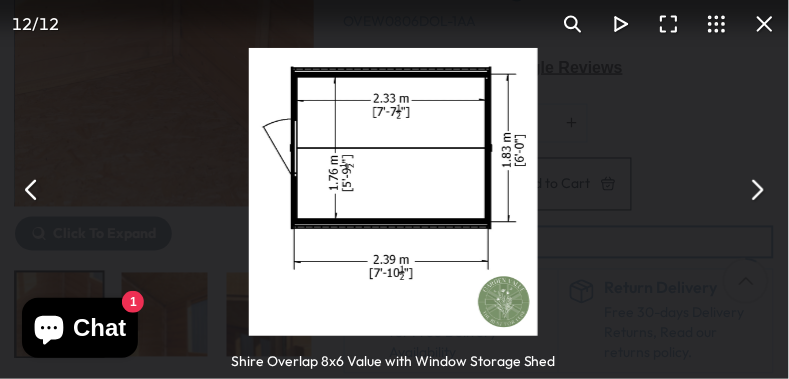 click at bounding box center (757, 190) 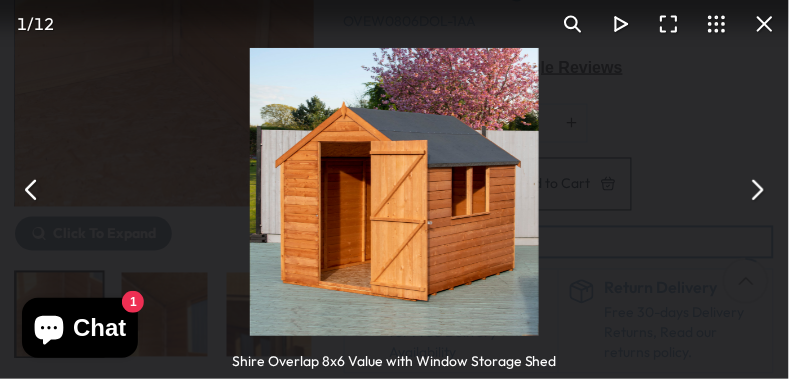 click at bounding box center (394, 192) 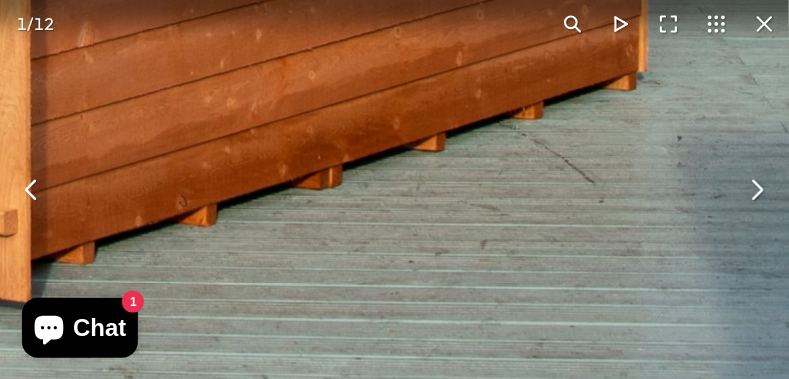 click at bounding box center [32, 190] 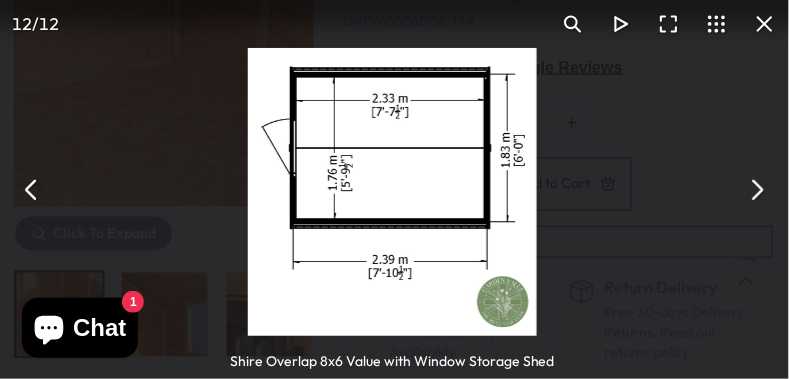 click at bounding box center (757, 190) 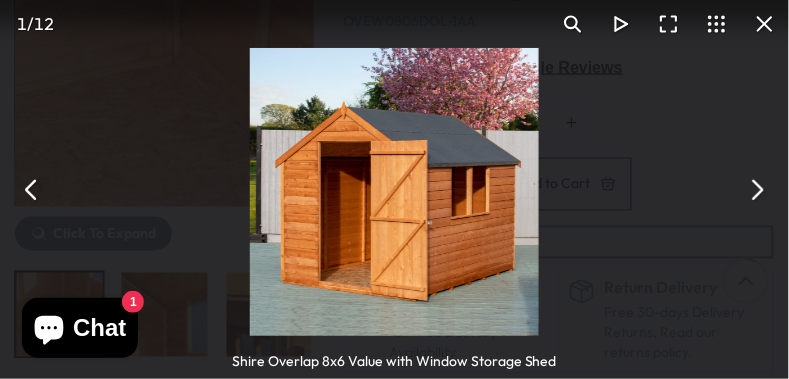 click at bounding box center [757, 190] 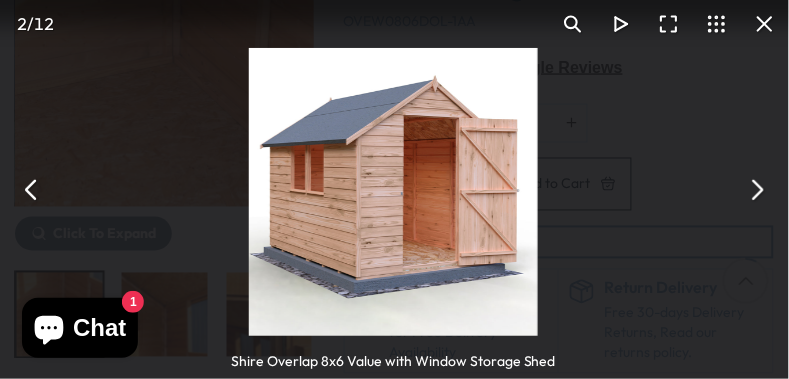 click at bounding box center [757, 190] 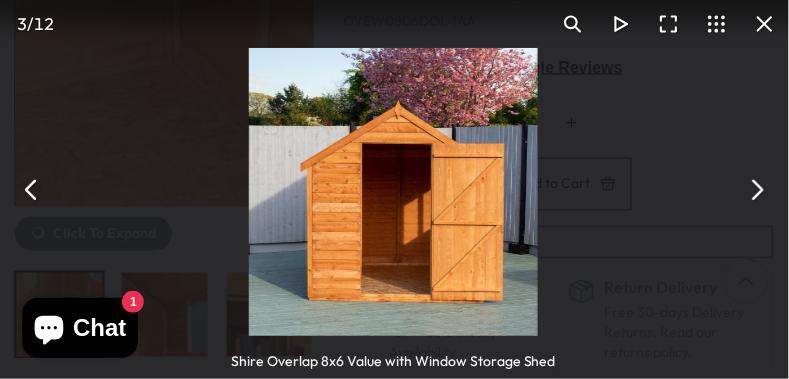 click at bounding box center [757, 190] 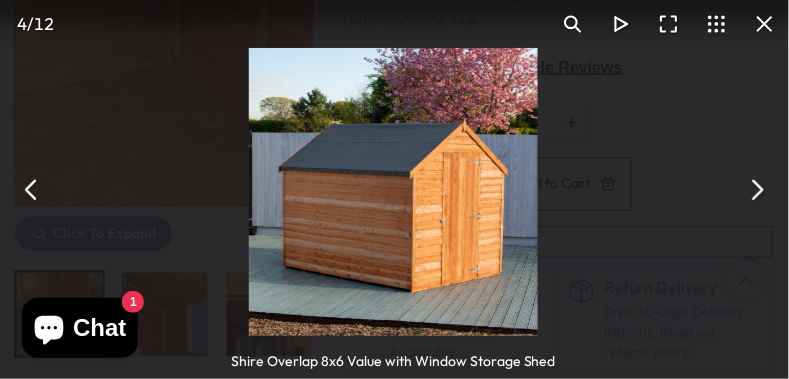 click at bounding box center (757, 190) 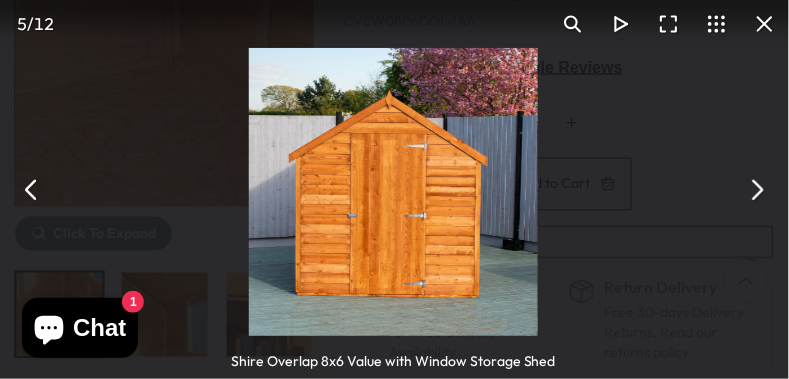 click at bounding box center (757, 190) 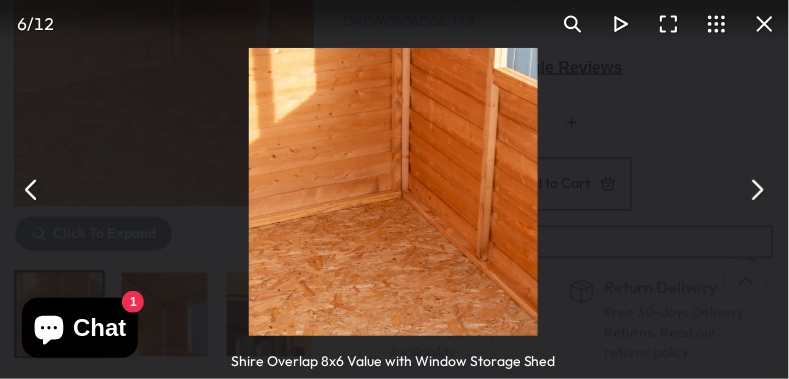 click at bounding box center [757, 190] 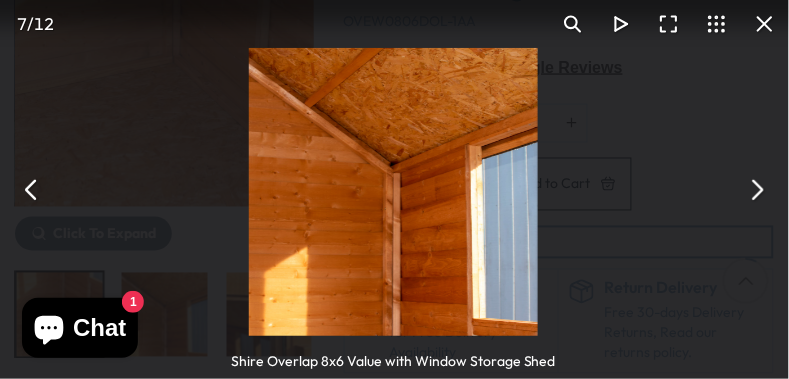 click at bounding box center [757, 190] 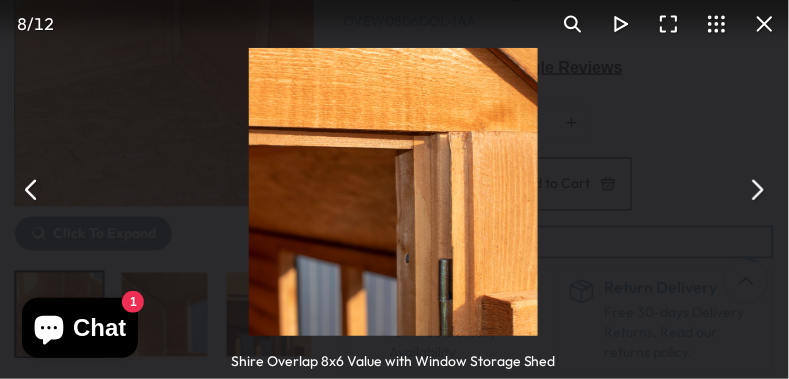 click at bounding box center (757, 190) 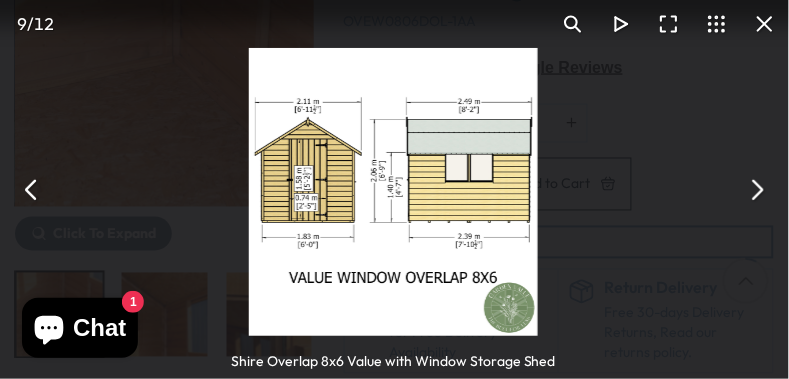 click at bounding box center (757, 190) 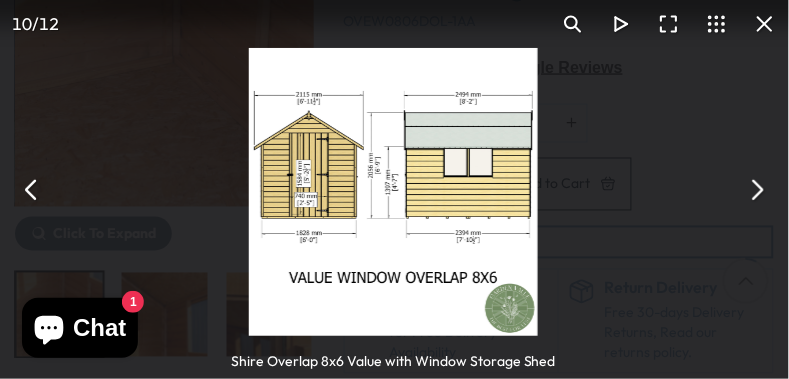 click at bounding box center (757, 190) 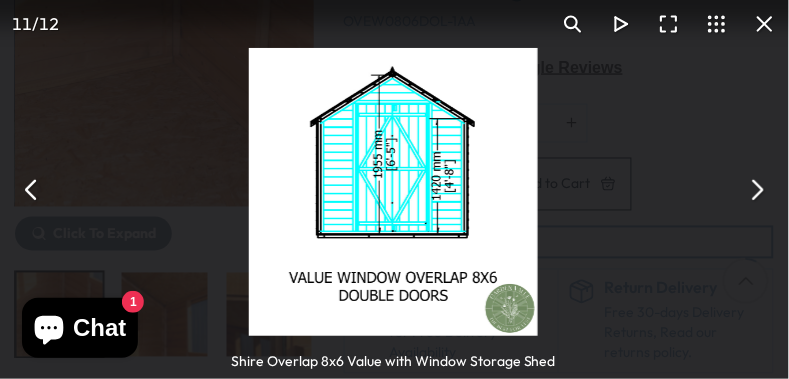 click at bounding box center (757, 190) 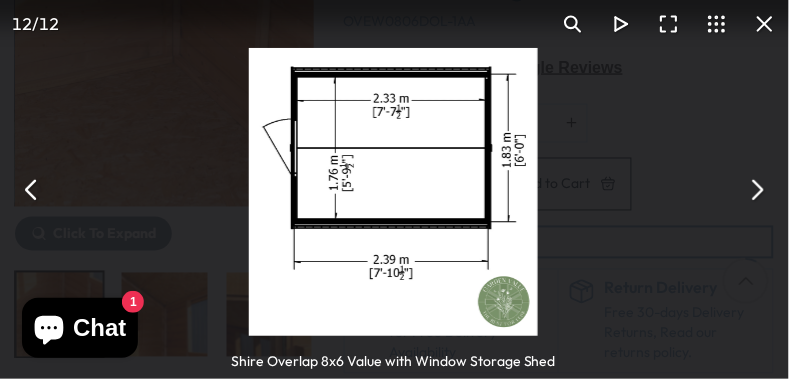 click at bounding box center (765, 24) 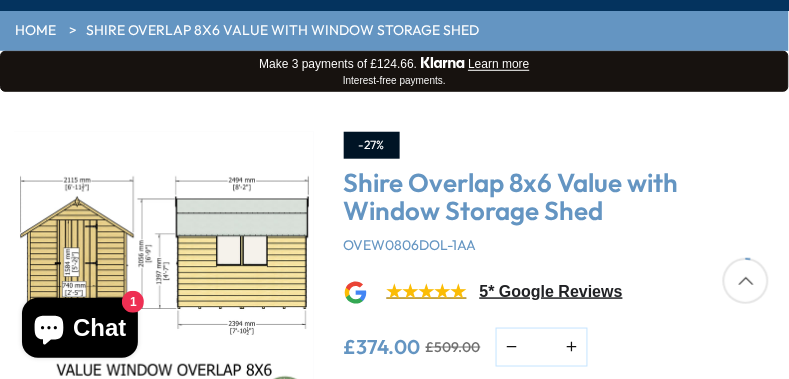 scroll, scrollTop: 192, scrollLeft: 0, axis: vertical 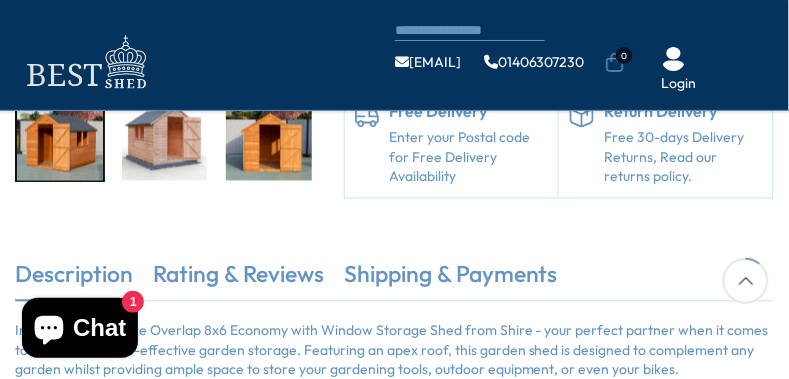 click at bounding box center (60, 140) 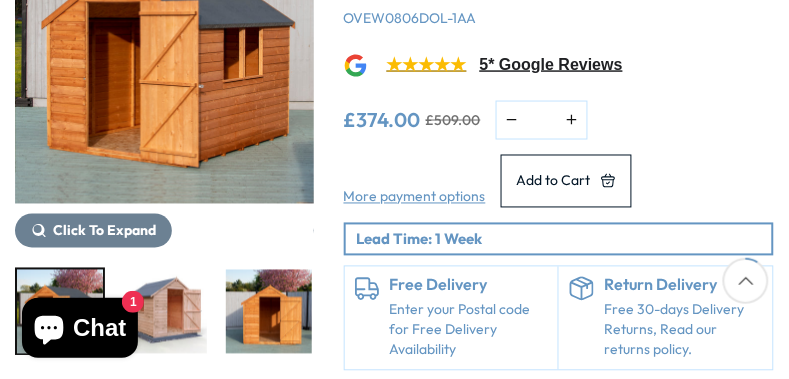 scroll, scrollTop: 384, scrollLeft: 0, axis: vertical 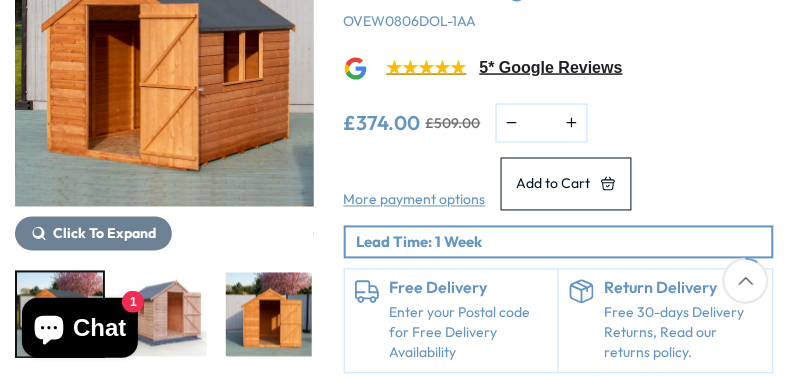 click at bounding box center [165, 315] 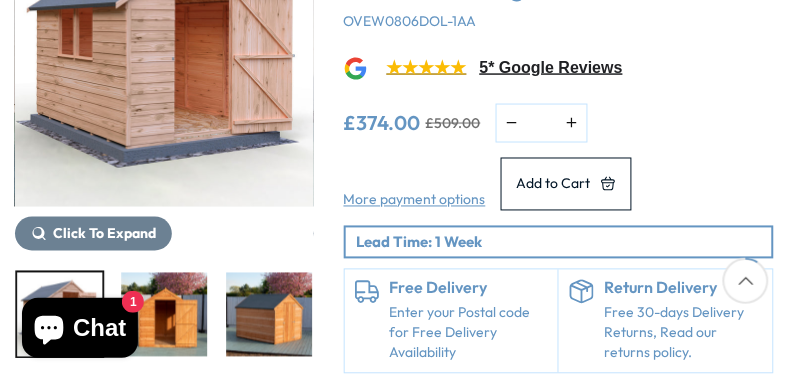 click at bounding box center [269, 315] 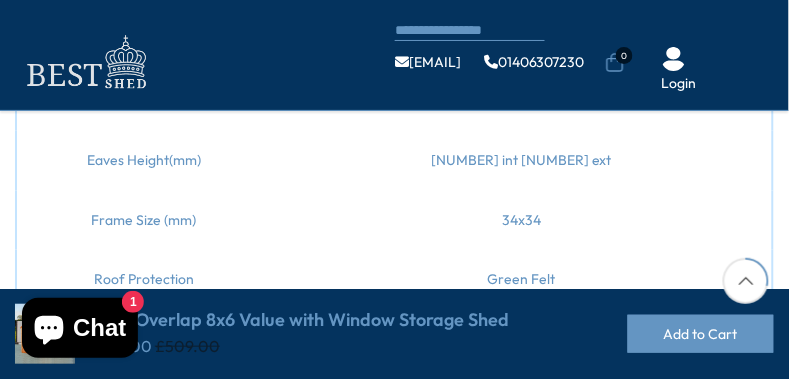 scroll, scrollTop: 1184, scrollLeft: 0, axis: vertical 